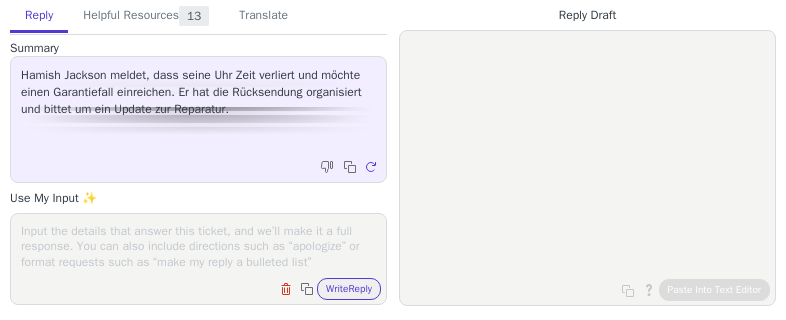 scroll, scrollTop: 0, scrollLeft: 0, axis: both 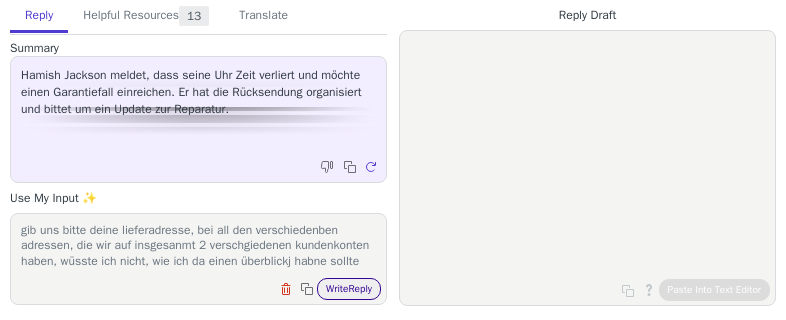 type on "gib uns bitte deine lieferadresse, bei all den verschiedenben adressen, die wir auf insgesanmt 2 verschgiedenen kundenkonten haben, wüsste ich nicht, wie ich da einen überblickj habne sollte" 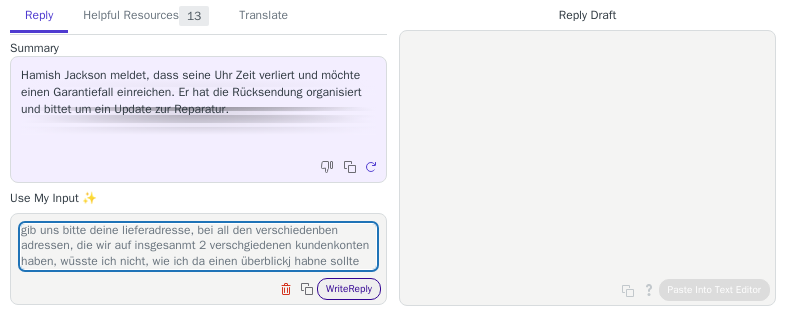 click on "Write  Reply" at bounding box center (349, 289) 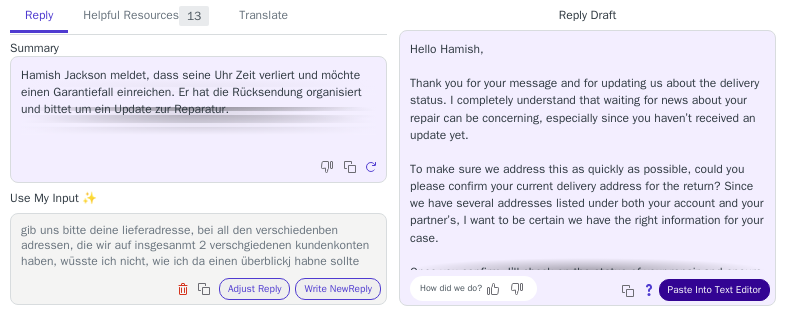 click on "Paste Into Text Editor" at bounding box center (714, 290) 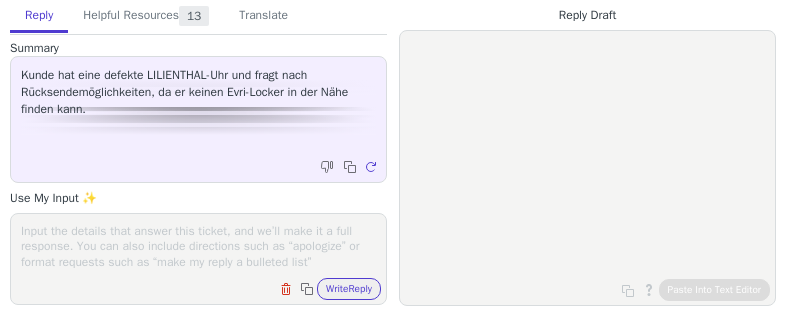 scroll, scrollTop: 0, scrollLeft: 0, axis: both 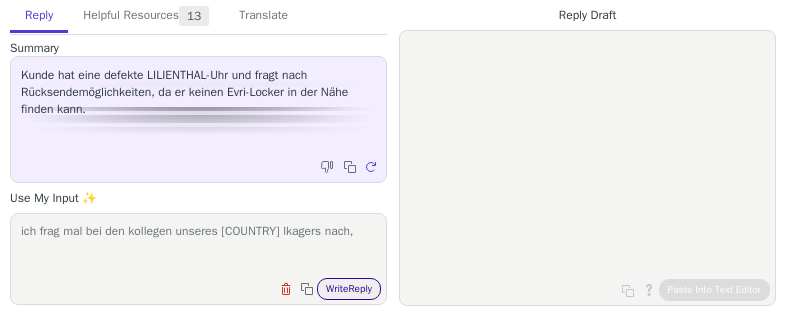 type on "ich frag mal bei den kollegen unseres [COUNTRY] lkagers nach," 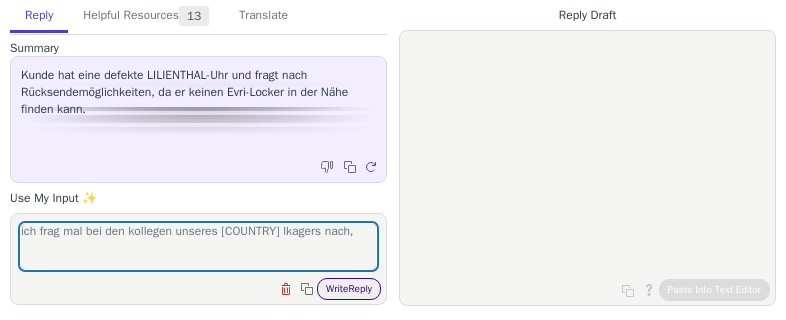 click on "Write  Reply" at bounding box center [349, 289] 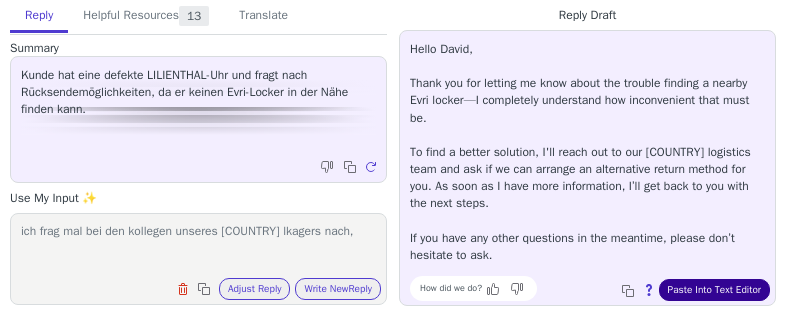 click on "Paste Into Text Editor" at bounding box center (714, 290) 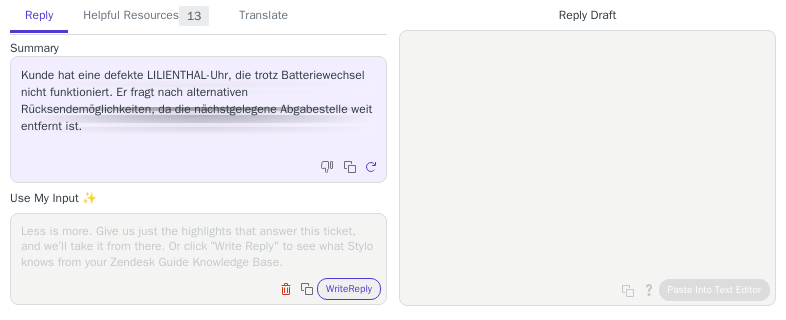 scroll, scrollTop: 0, scrollLeft: 0, axis: both 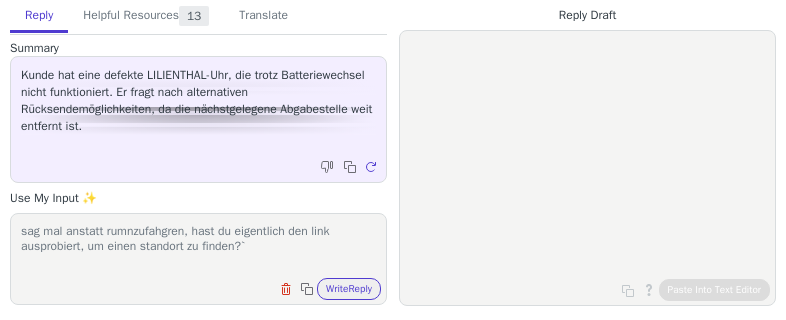 click on "sag mal anstatt rumnzufahgren, hast du eigentlich den link ausprobiert, um einen standort zu finden?`" at bounding box center (198, 246) 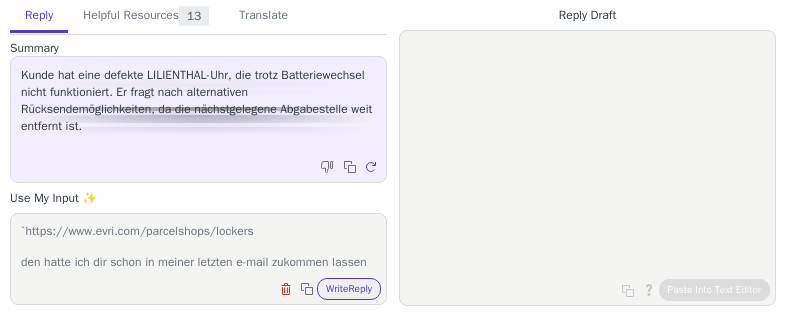 scroll, scrollTop: 47, scrollLeft: 0, axis: vertical 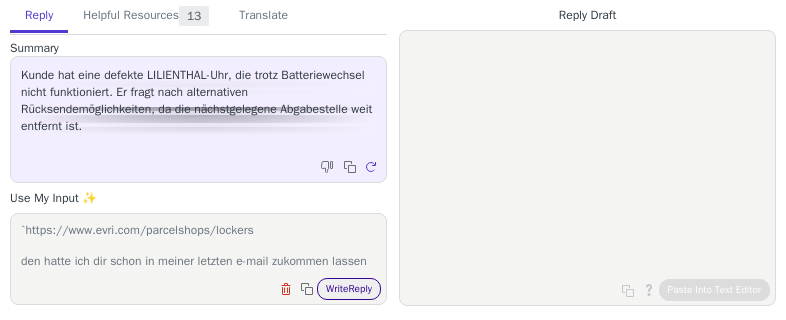 type on "sag mal anstatt rumnzufahgren, hast du eigentlich den link ausprobiert, um einen standort zu finden?`https://www.evri.com/parcelshops/lockers
den hatte ich dir schon in meiner letzten e-mail zukommen lassen" 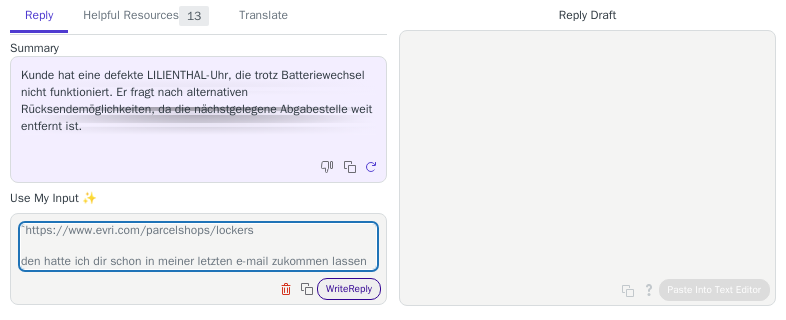 click on "Write  Reply" at bounding box center [349, 289] 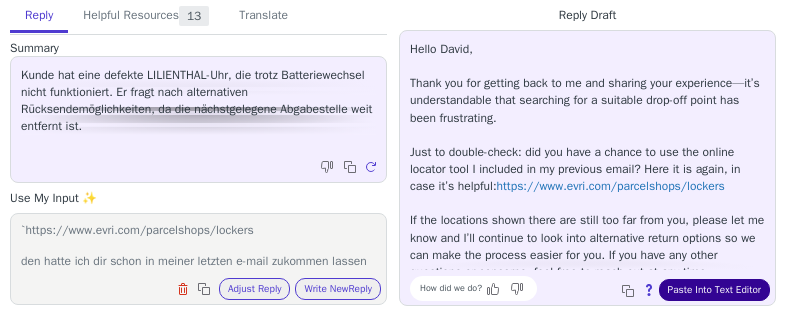 click on "Paste Into Text Editor" at bounding box center [714, 290] 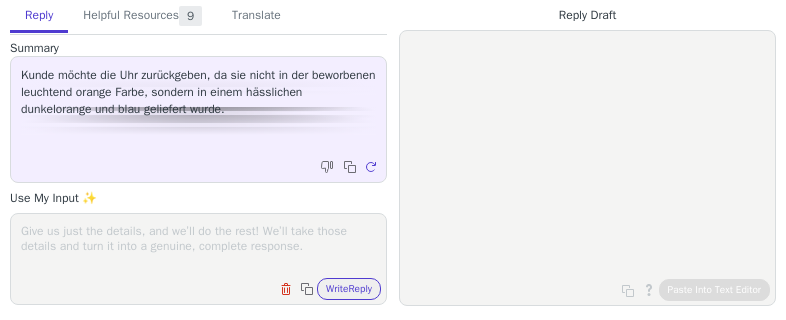 scroll, scrollTop: 0, scrollLeft: 0, axis: both 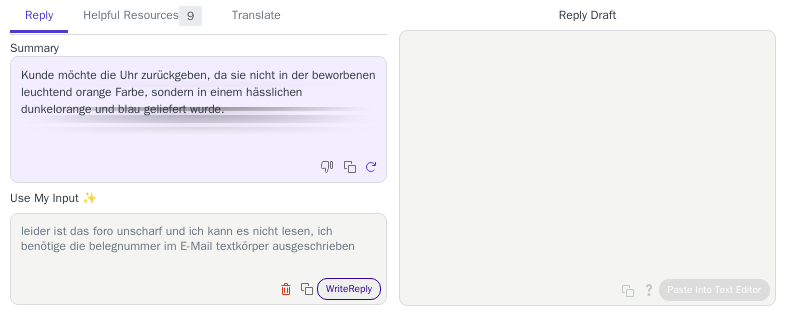 type on "leider ist das foro unscharf und ich kann es nicht lesen, ich benötige die belegnummer im E-Mail textkörper ausgeschrieben" 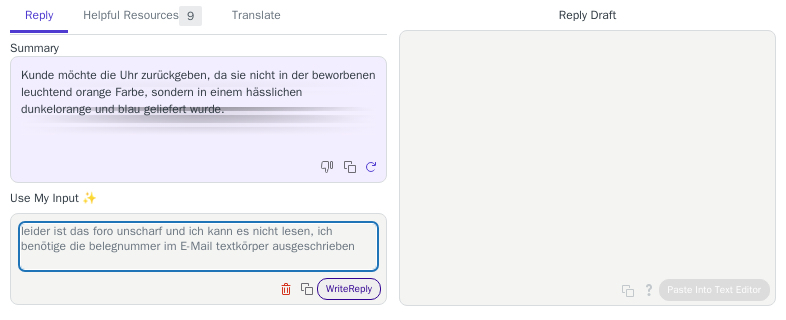 click on "Write  Reply" at bounding box center (349, 289) 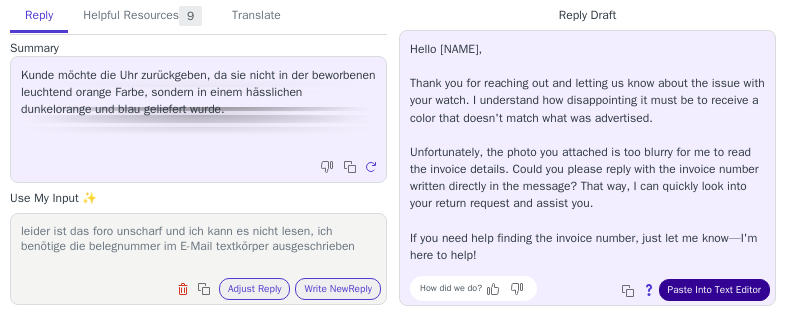 click on "Paste Into Text Editor" at bounding box center [714, 290] 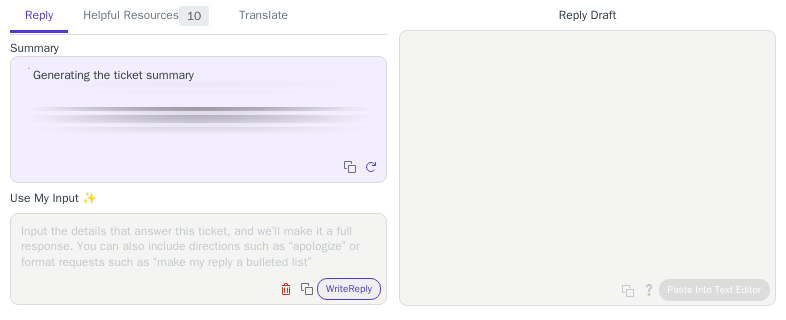 scroll, scrollTop: 0, scrollLeft: 0, axis: both 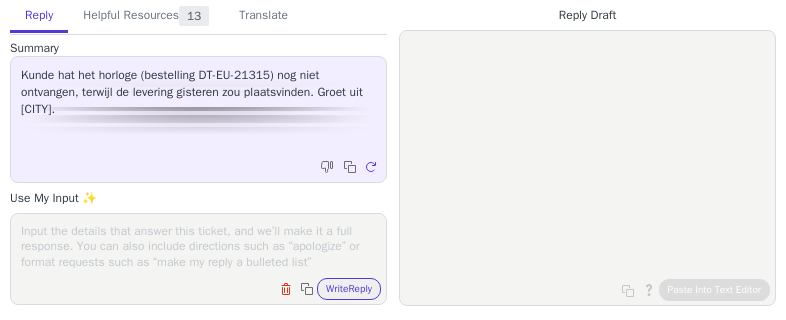 click on "Clear field Copy to clipboard Write  Reply" at bounding box center [208, 287] 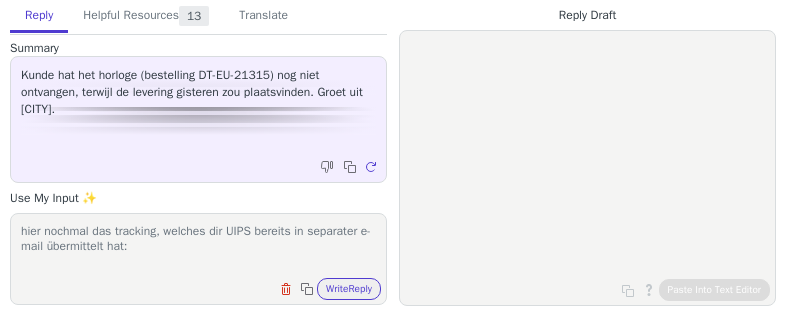 paste on "https://www.ups.com/track?tracknum=1Z61X10W6860595805&loc=de_DE" 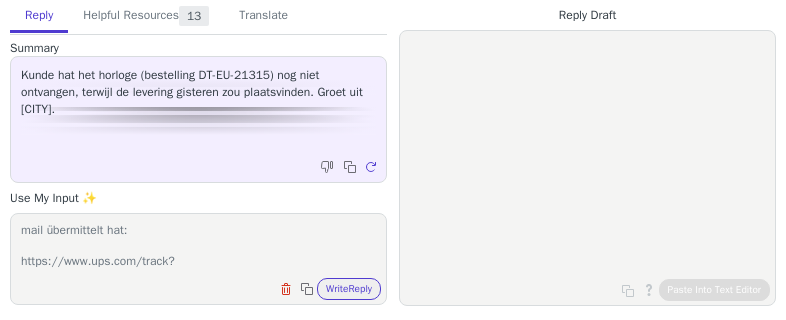 scroll, scrollTop: 31, scrollLeft: 0, axis: vertical 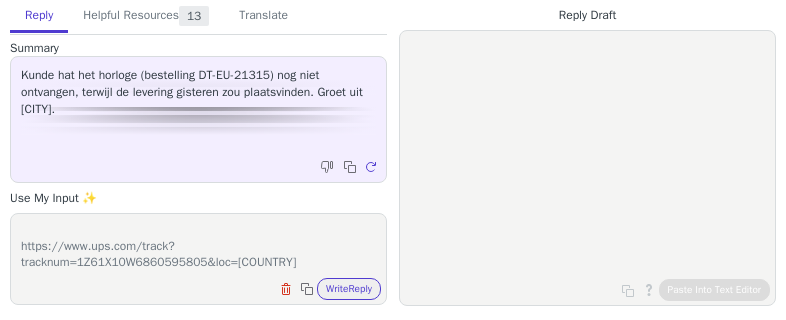 drag, startPoint x: 236, startPoint y: 263, endPoint x: 246, endPoint y: 261, distance: 10.198039 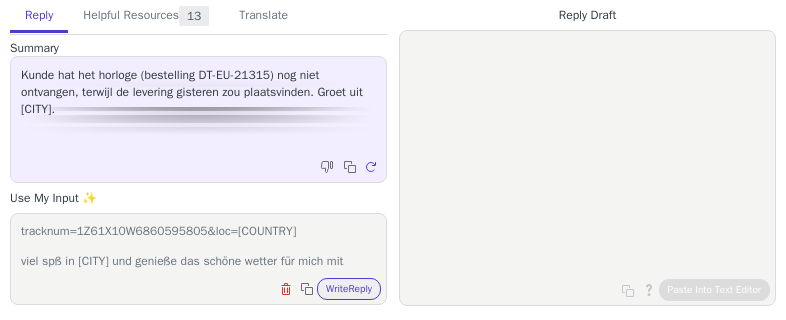 scroll, scrollTop: 78, scrollLeft: 0, axis: vertical 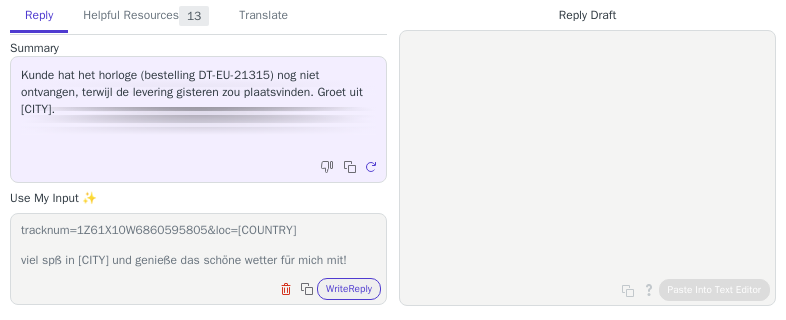 type on "hier nochmal das tracking, welches dir UIPS bereits in separater e-mail übermittelt hat:
https://www.ups.com/track?tracknum=1Z61X10W6860595805&loc=nl_NL
viel spß in benidorm und genieße das schöne wetter für mich mit!" 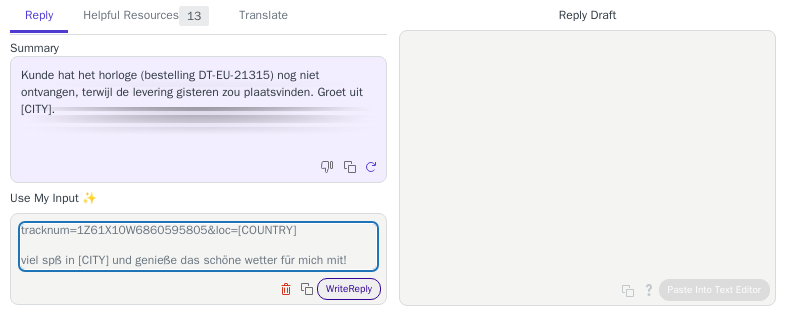click on "hier nochmal das tracking, welches dir UIPS bereits in separater e-mail übermittelt hat:
https://www.ups.com/track?tracknum=1Z61X10W6860595805&loc=nl_NL
viel spß in benidorm und genieße das schöne wetter für mich mit! Clear field Copy to clipboard Write  Reply" at bounding box center (198, 259) 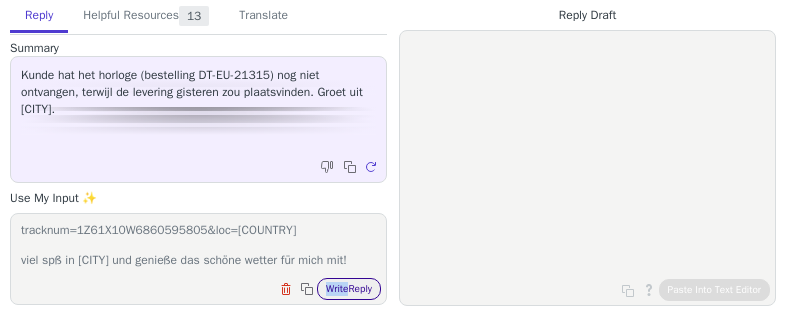 click on "Write  Reply" at bounding box center [349, 289] 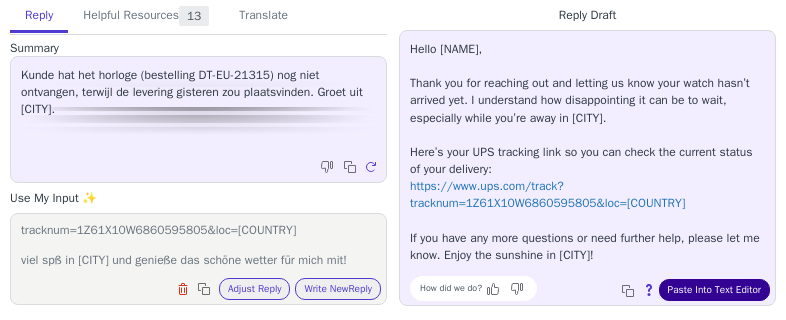 click on "Paste Into Text Editor" at bounding box center (714, 290) 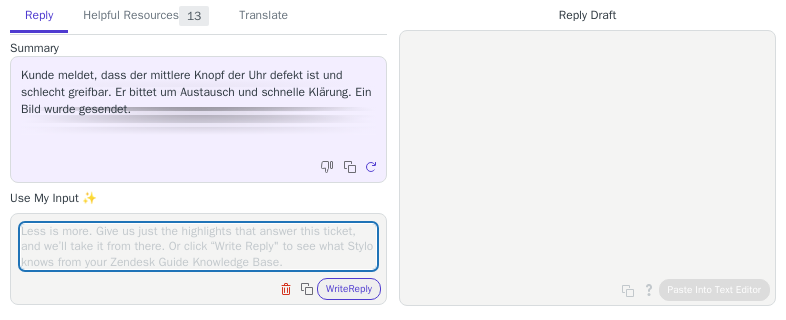 click at bounding box center [198, 246] 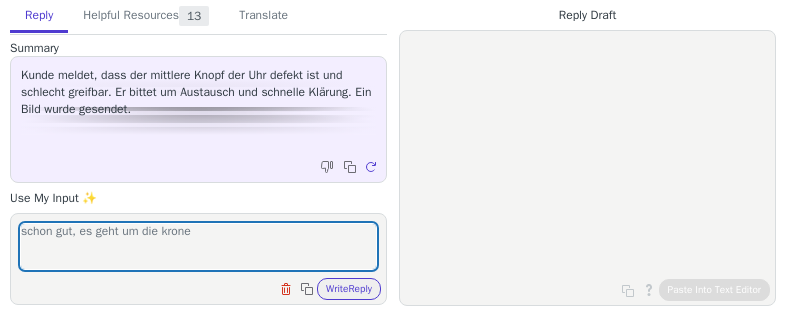 scroll, scrollTop: 0, scrollLeft: 0, axis: both 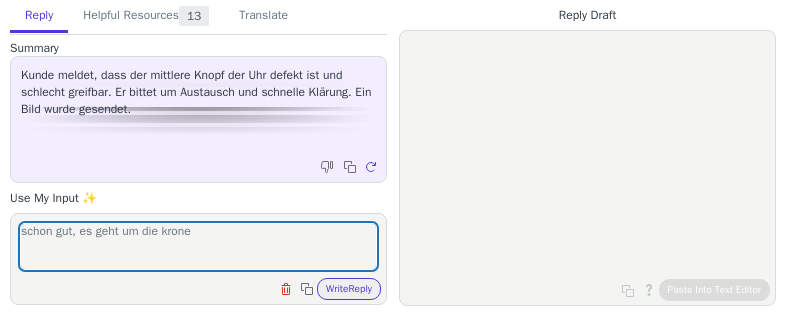 click on "schon gut, es geht um die krone" at bounding box center (198, 246) 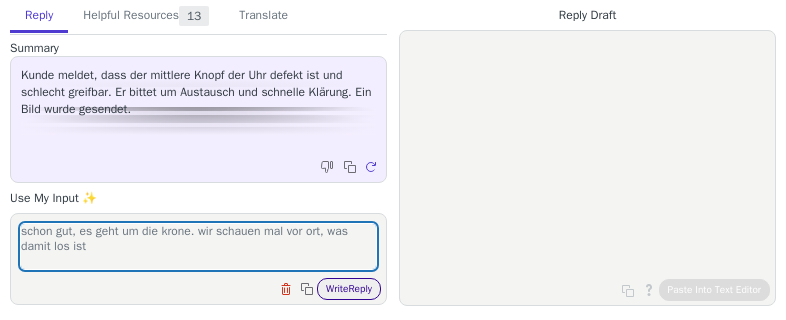 type on "schon gut, es geht um die krone. wir schauen mal vor ort, was damit los ist" 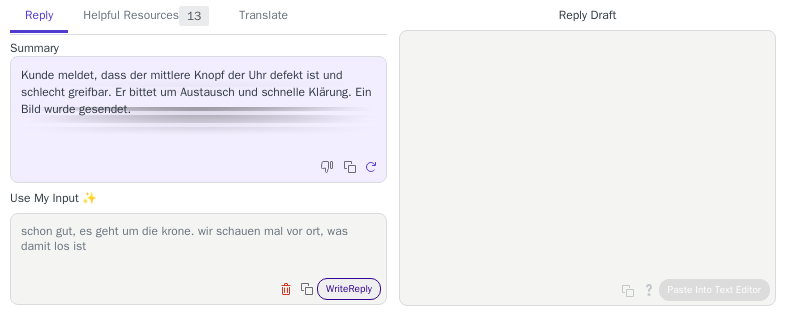 click on "Write  Reply" at bounding box center (349, 289) 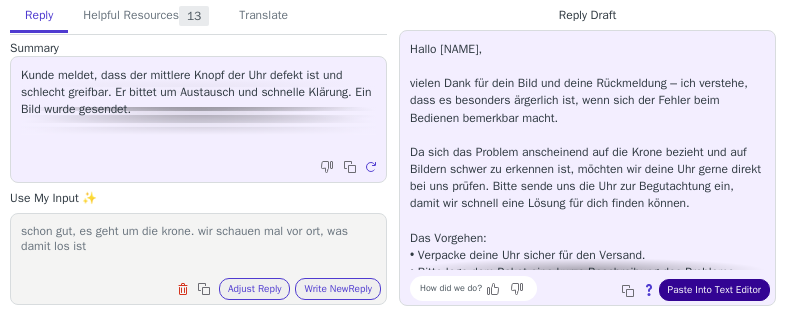 click on "Paste Into Text Editor" at bounding box center [714, 290] 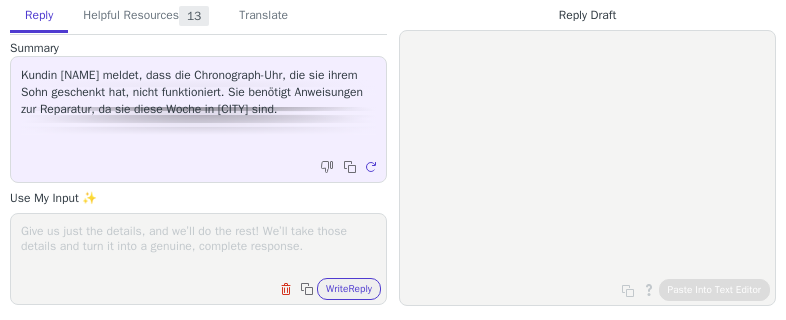 scroll, scrollTop: 0, scrollLeft: 0, axis: both 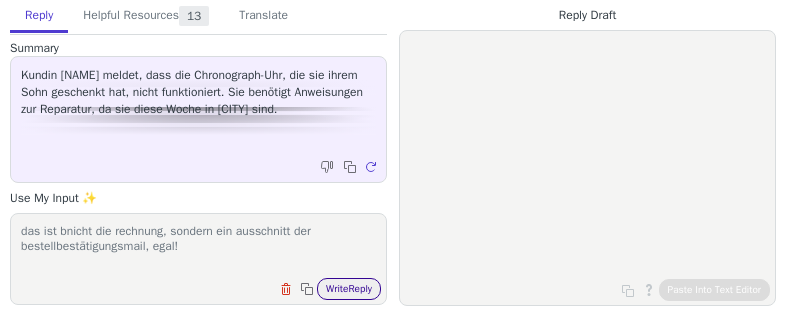 type on "das ist bnicht die rechnung, sondern ein ausschnitt der bestellbestätigungsmail, egal!" 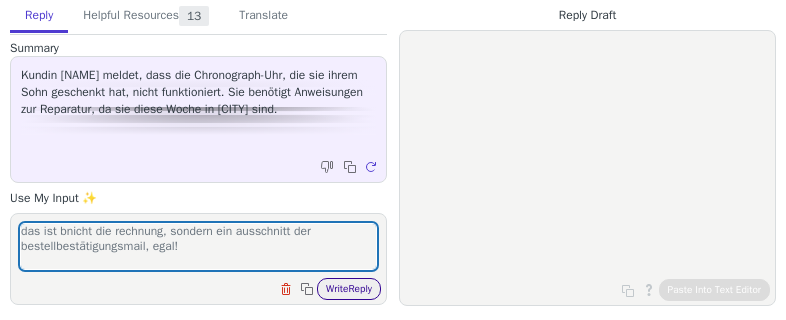 click on "Write  Reply" at bounding box center [349, 289] 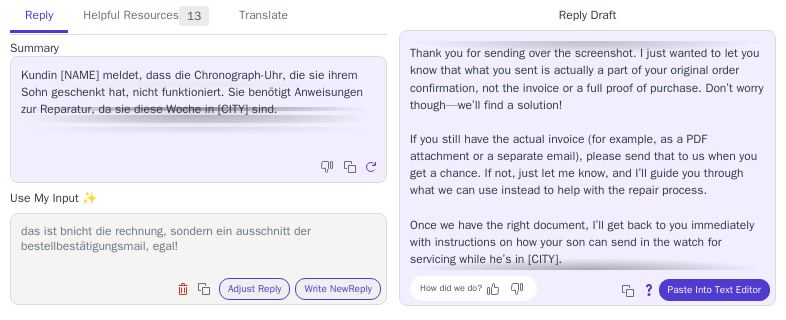 scroll, scrollTop: 0, scrollLeft: 0, axis: both 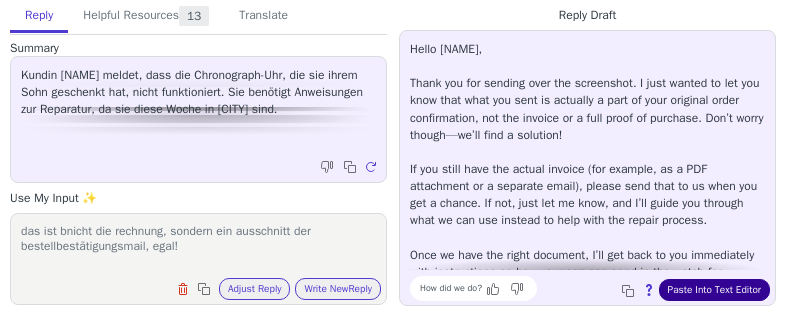 click on "Paste Into Text Editor" at bounding box center (714, 290) 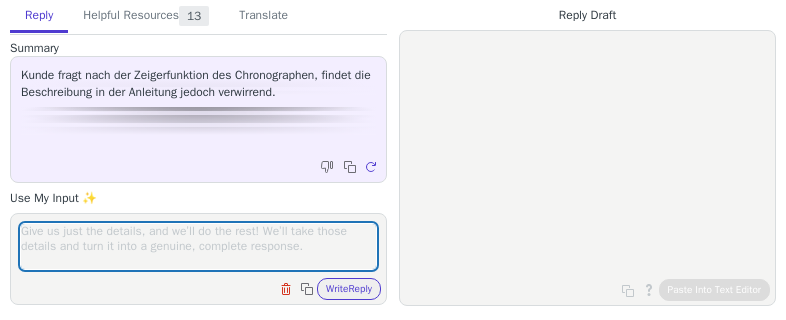 scroll, scrollTop: 0, scrollLeft: 0, axis: both 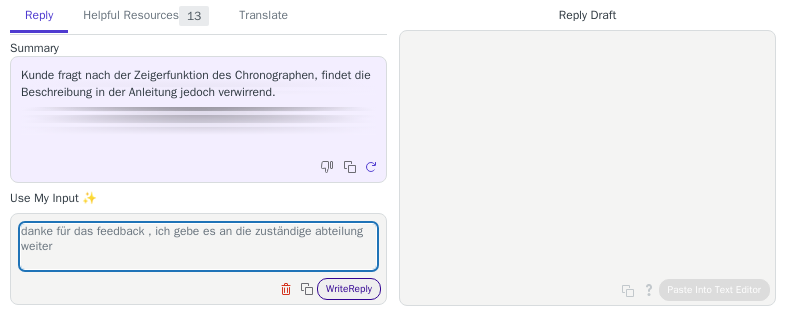 type on "danke für das feedback , ich gebe es an die zuständige abteilung weiter" 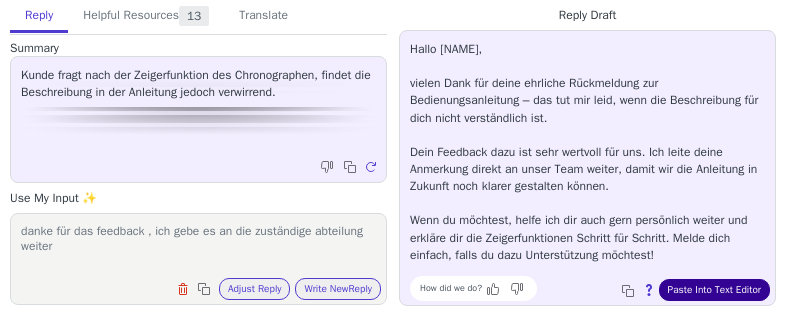 click on "Paste Into Text Editor" at bounding box center [714, 290] 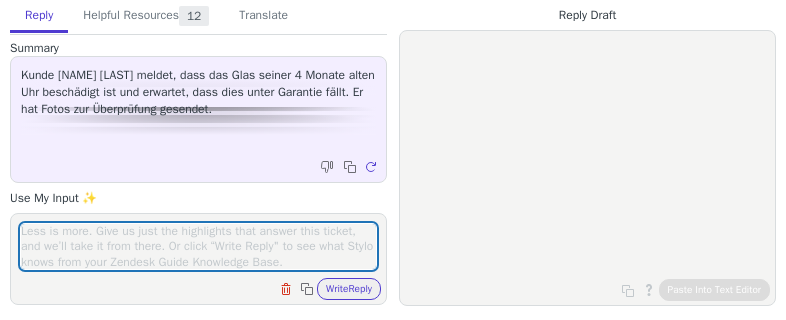 scroll, scrollTop: 0, scrollLeft: 0, axis: both 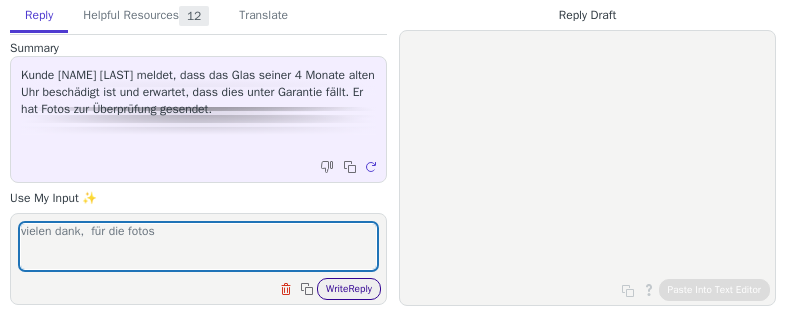 type on "vielen dank,  für die fotos" 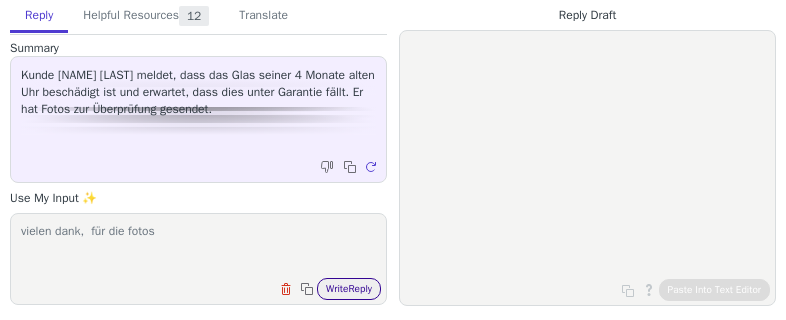 click on "Write  Reply" at bounding box center [349, 289] 